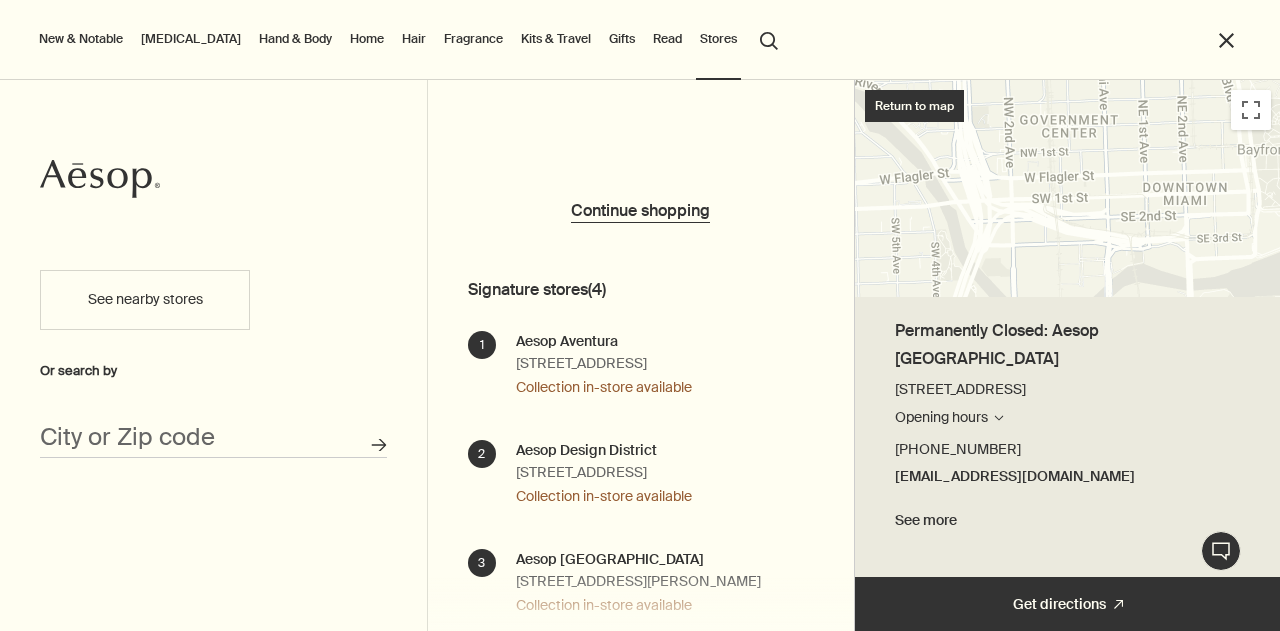 scroll, scrollTop: 0, scrollLeft: 0, axis: both 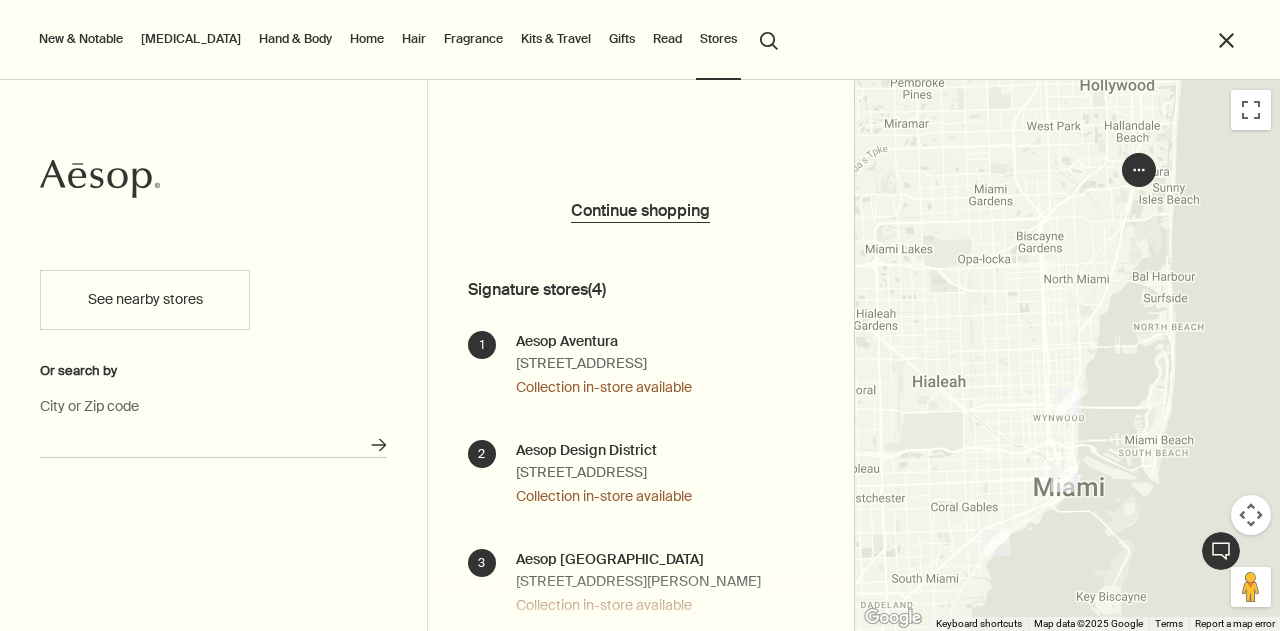 click on "City or Zip code" at bounding box center (213, 442) 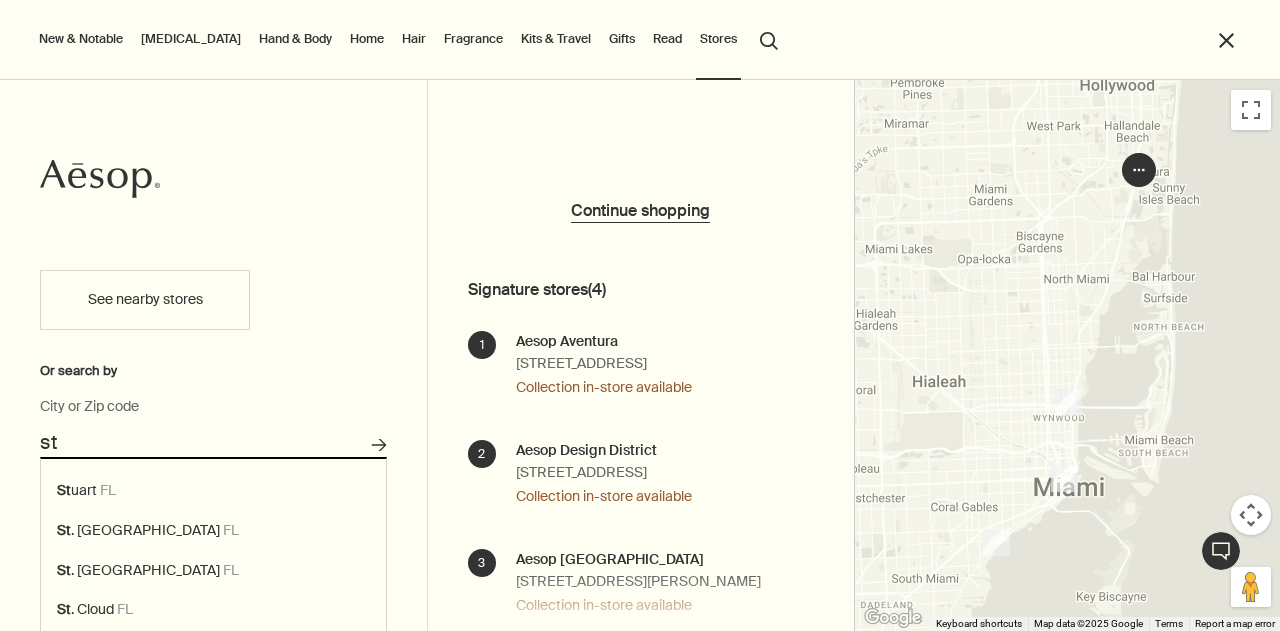 type on "s" 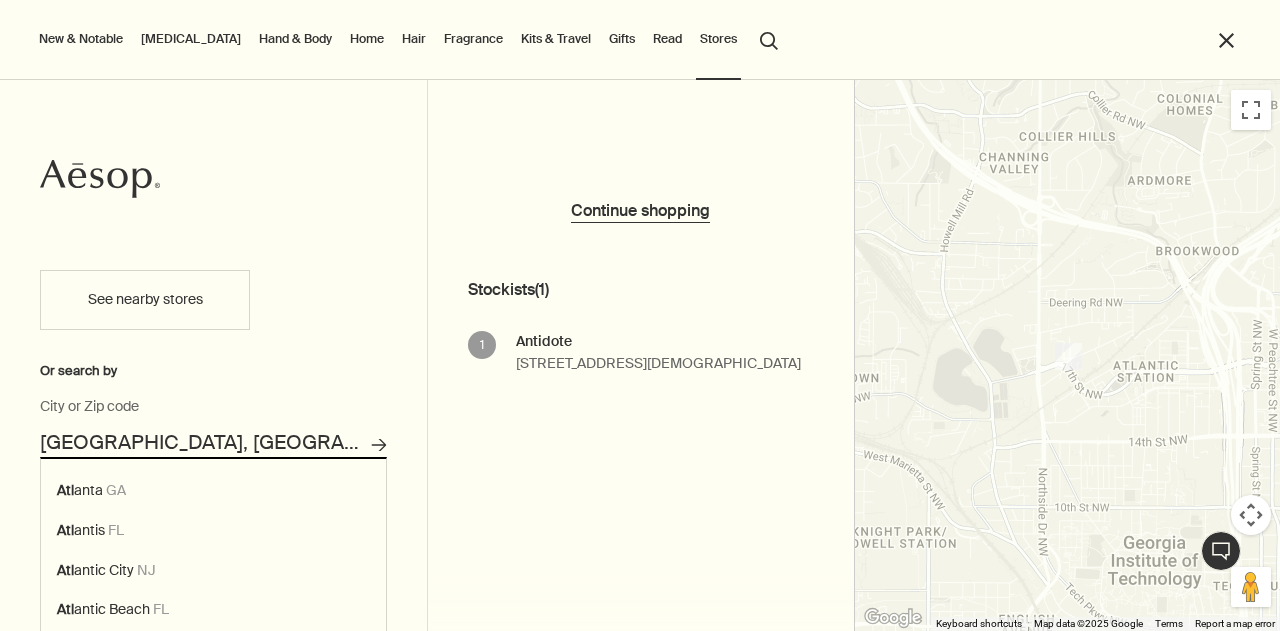 click on "[GEOGRAPHIC_DATA], [GEOGRAPHIC_DATA]" at bounding box center [213, 442] 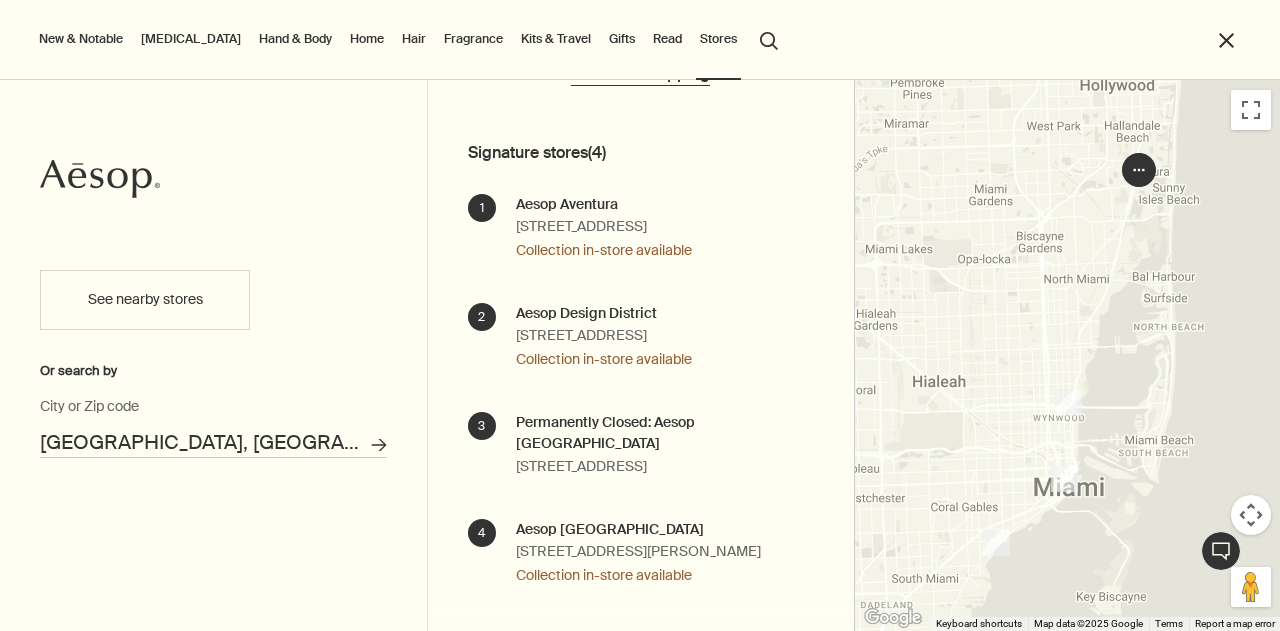 scroll, scrollTop: 0, scrollLeft: 0, axis: both 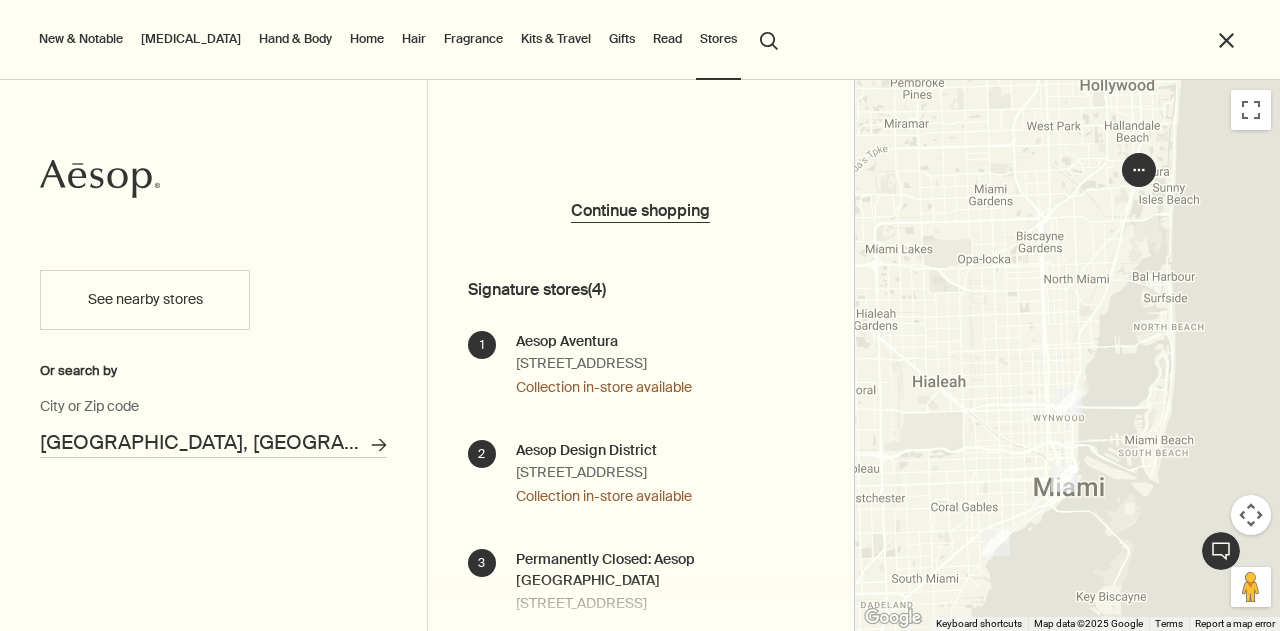 click on "See nearby stores" at bounding box center [145, 300] 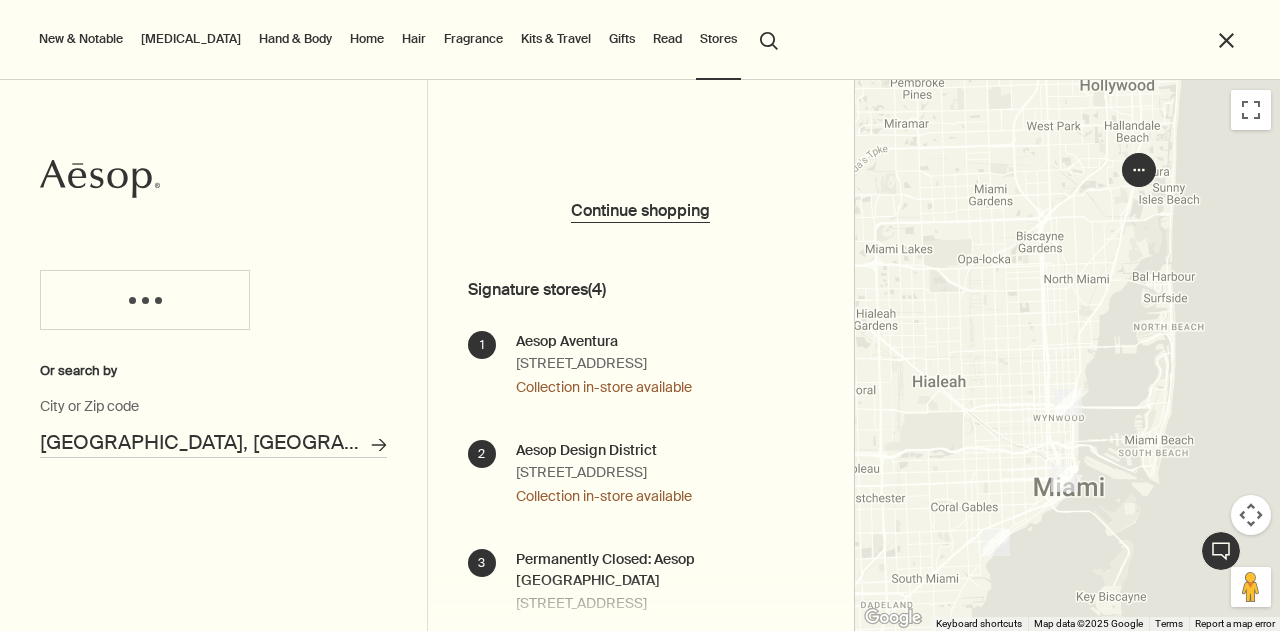 click on "[GEOGRAPHIC_DATA], [GEOGRAPHIC_DATA] City or Zip code" at bounding box center [213, 430] 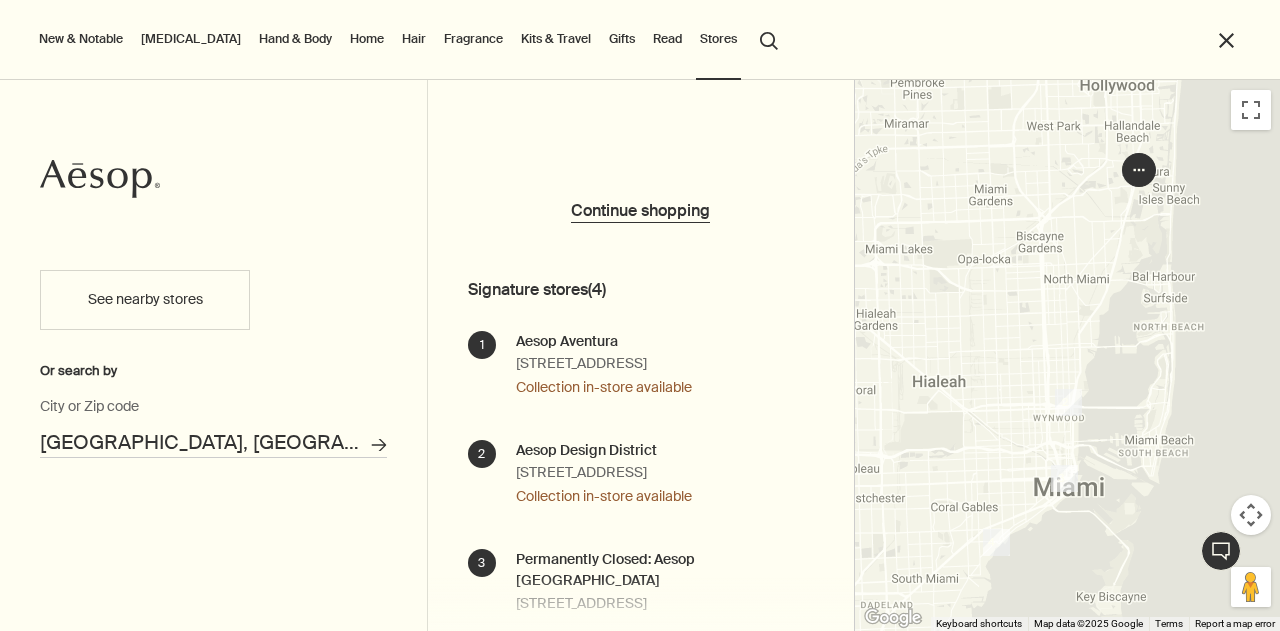 click on "[GEOGRAPHIC_DATA], [GEOGRAPHIC_DATA] City or Zip code" at bounding box center (213, 430) 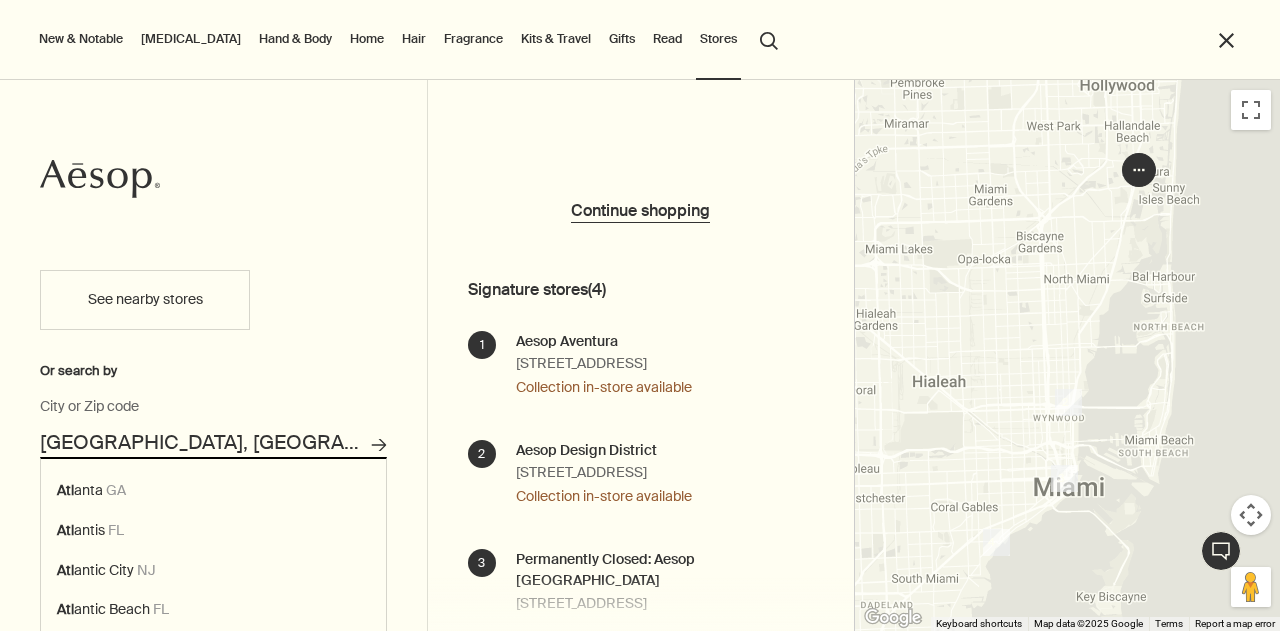 click on "[GEOGRAPHIC_DATA], [GEOGRAPHIC_DATA]" at bounding box center (213, 442) 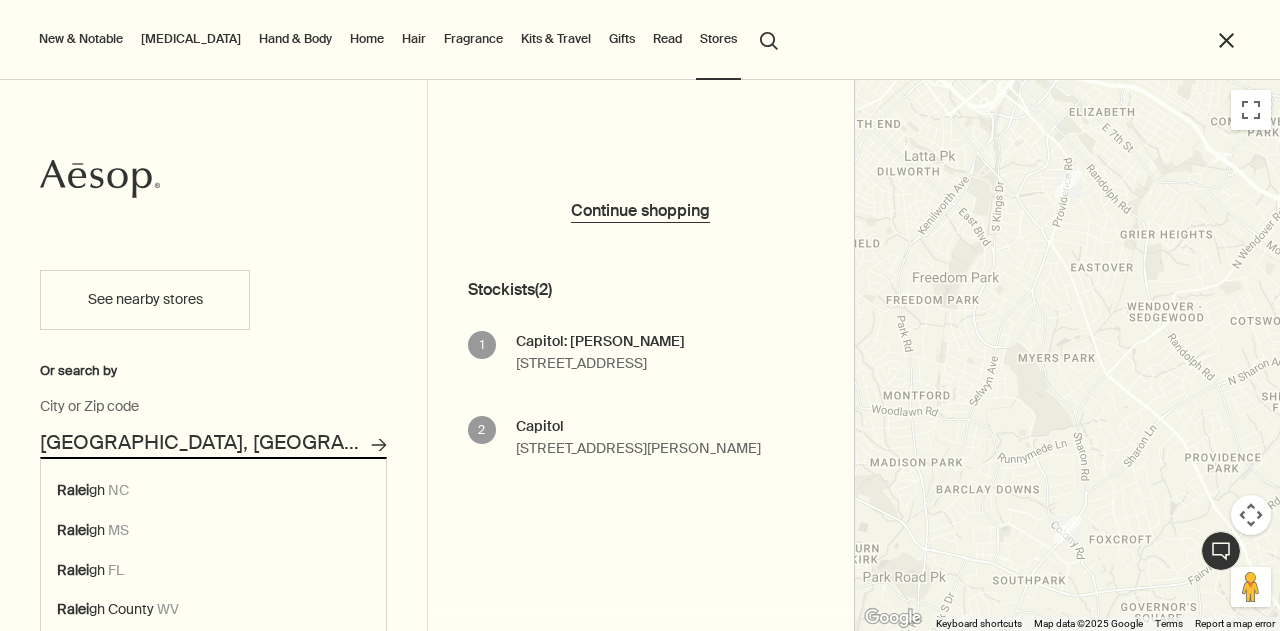 drag, startPoint x: 162, startPoint y: 436, endPoint x: -14, endPoint y: 420, distance: 176.72577 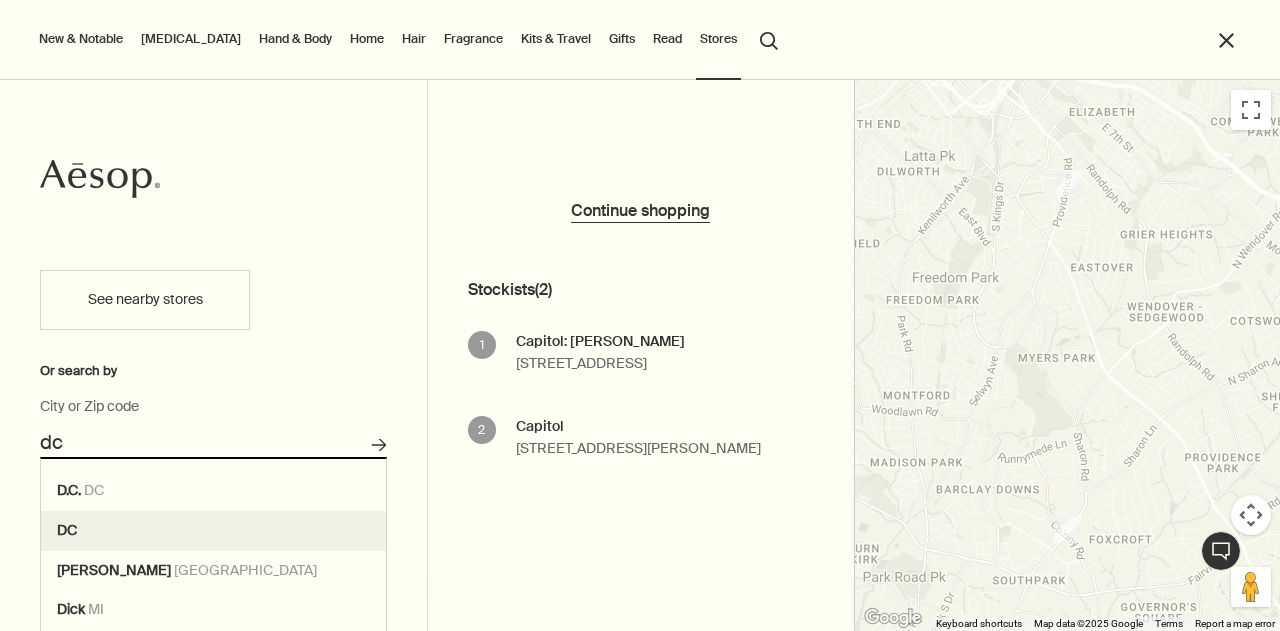 type on "DC" 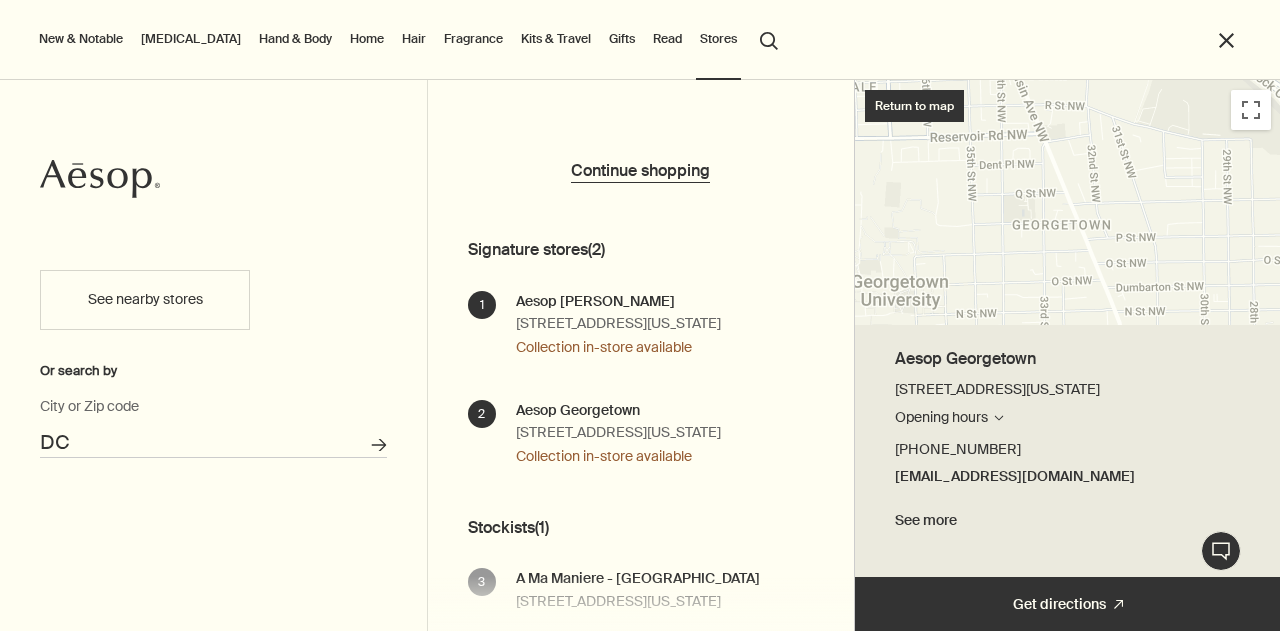 scroll, scrollTop: 36, scrollLeft: 0, axis: vertical 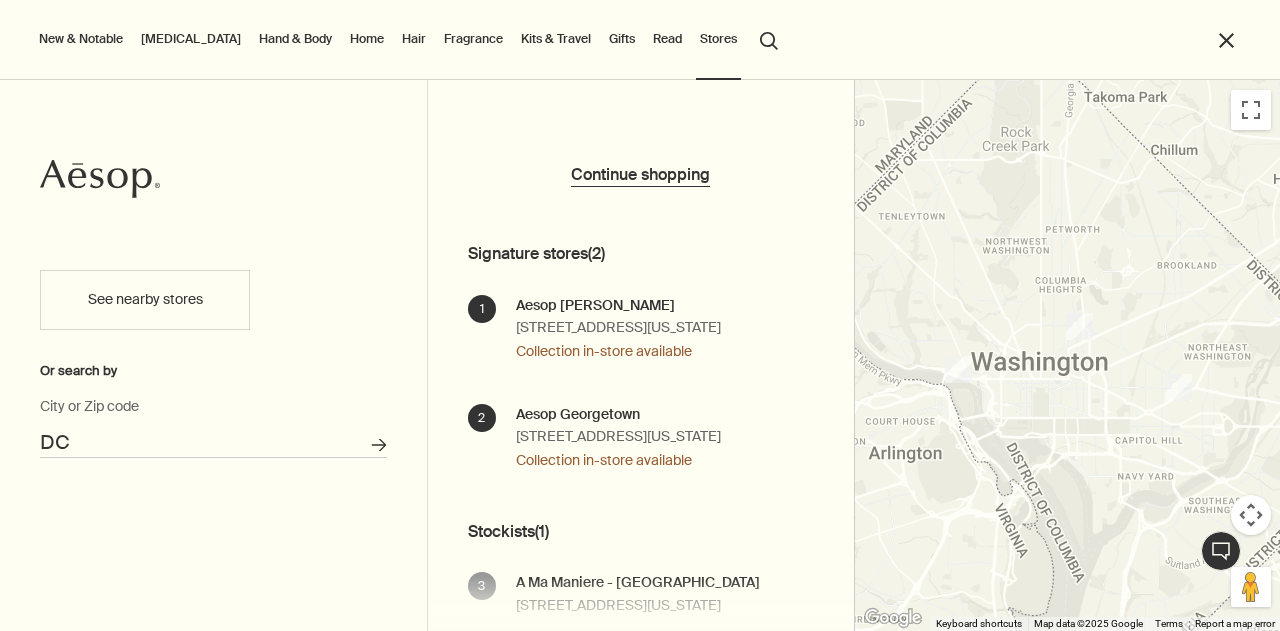 click on "New & Notable [MEDICAL_DATA] Hand & Body Home Hair Fragrance Kits & Travel Gifts Read Stores search Search close Log in Cabinet Cart" at bounding box center (640, 83) 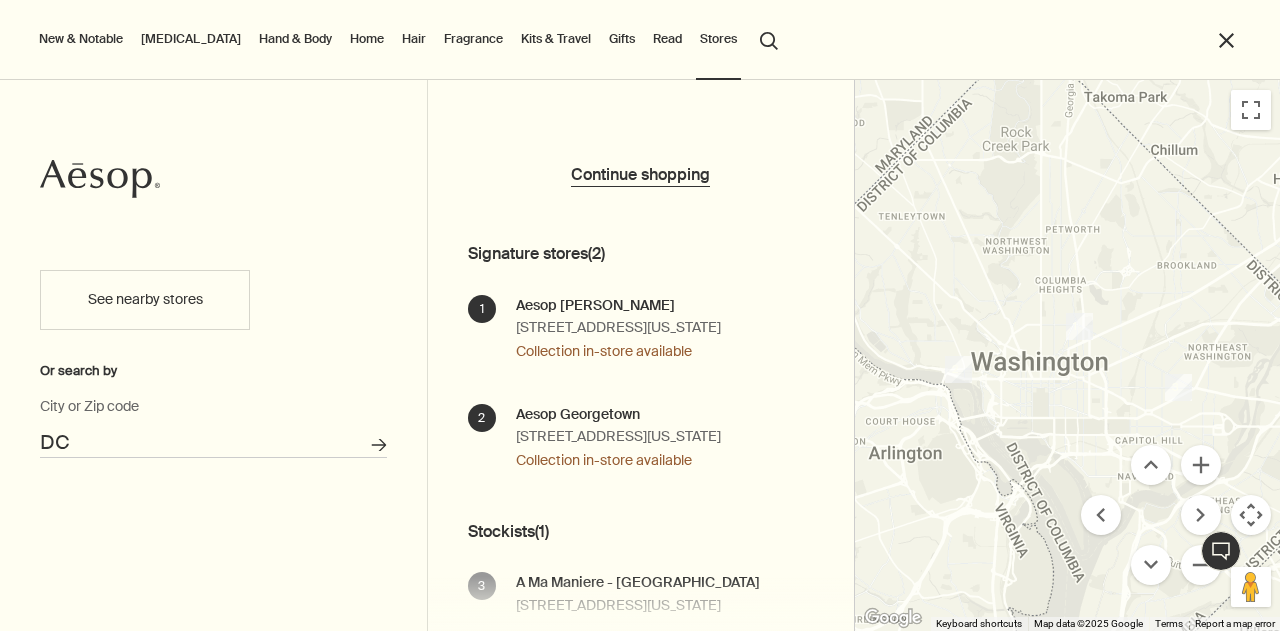 click on "To navigate, press the arrow keys." at bounding box center (1068, 355) 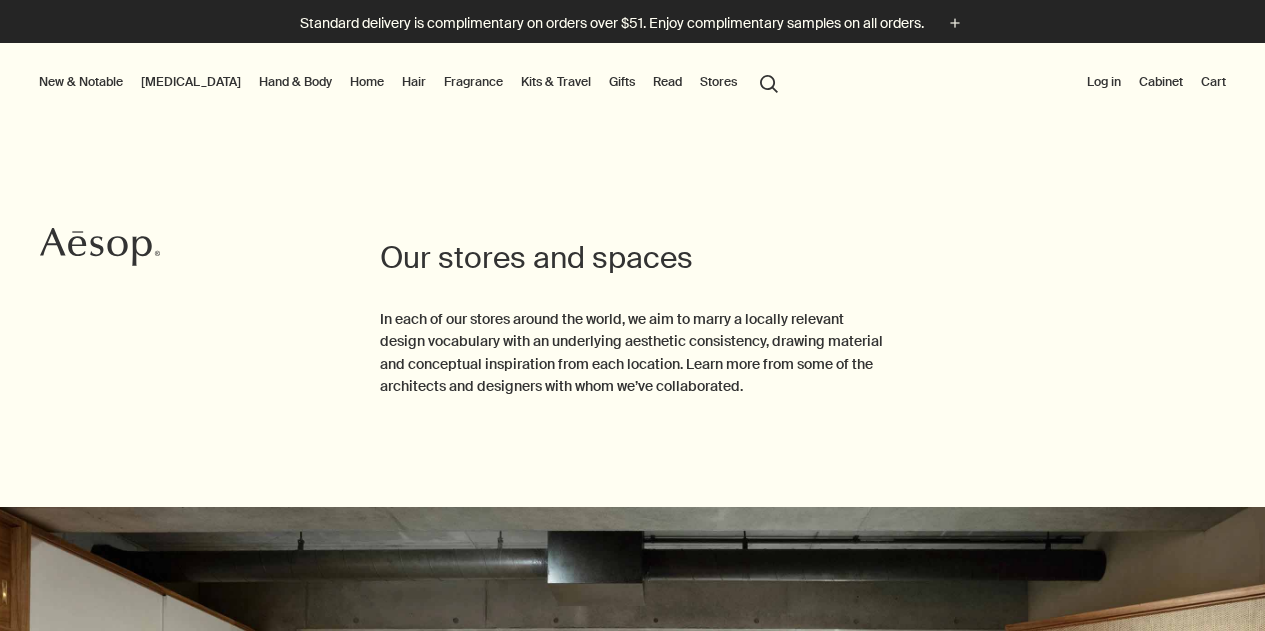 scroll, scrollTop: 0, scrollLeft: 0, axis: both 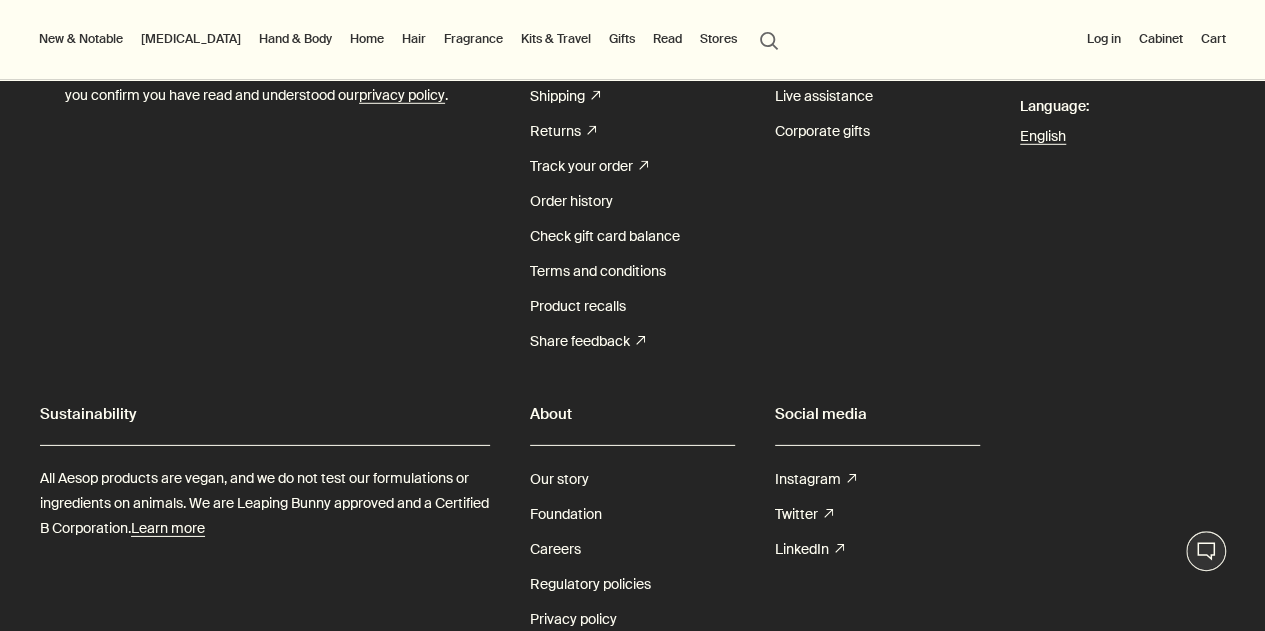 click on "Sustainability All Aesop products are vegan, and we do not test our formulations or ingredients on animals. We are Leaping Bunny approved and a Certified B Corporation.  Learn more" at bounding box center (265, 605) 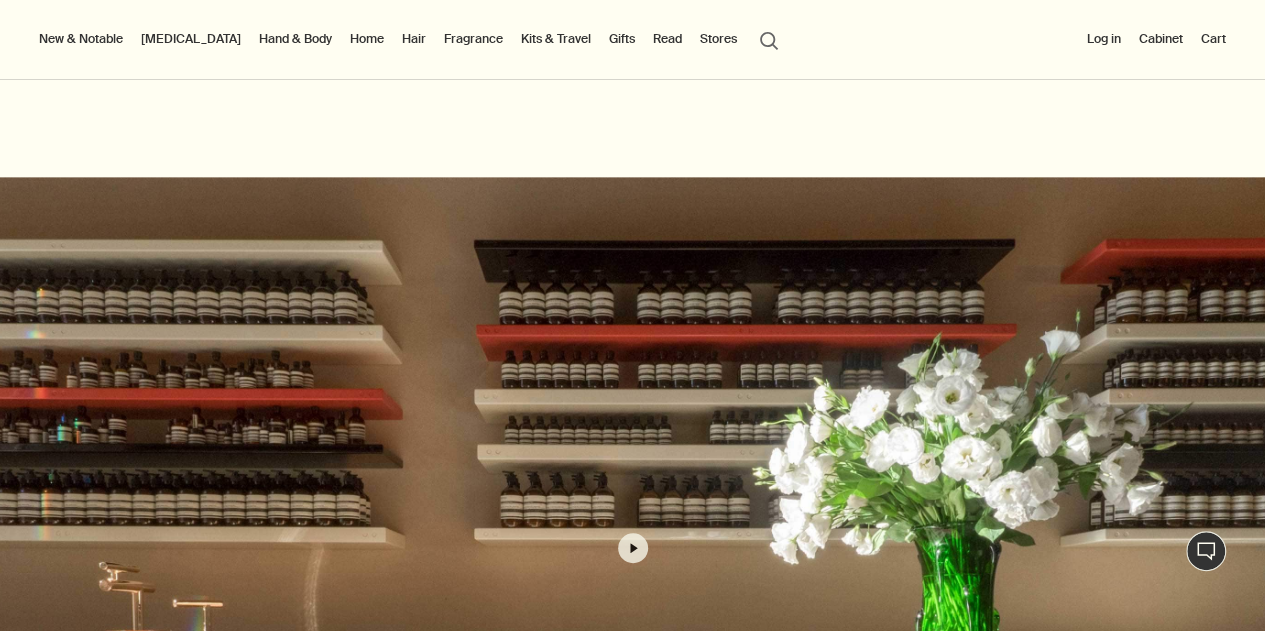 scroll, scrollTop: 4214, scrollLeft: 0, axis: vertical 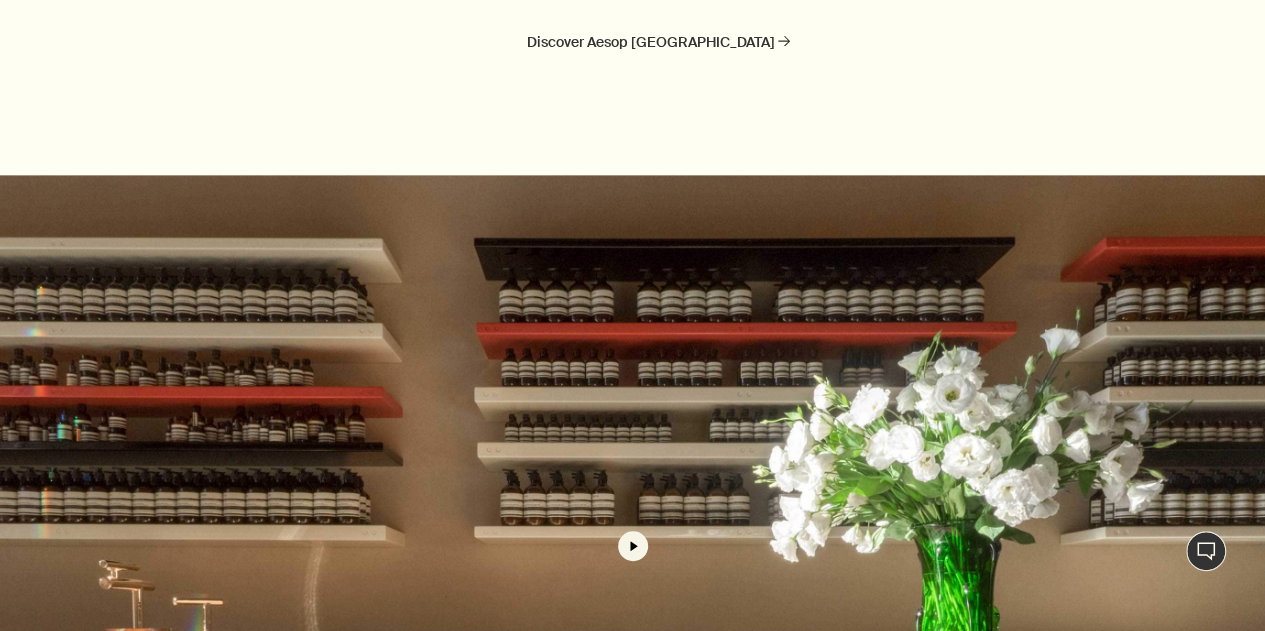click on "play" at bounding box center (633, 546) 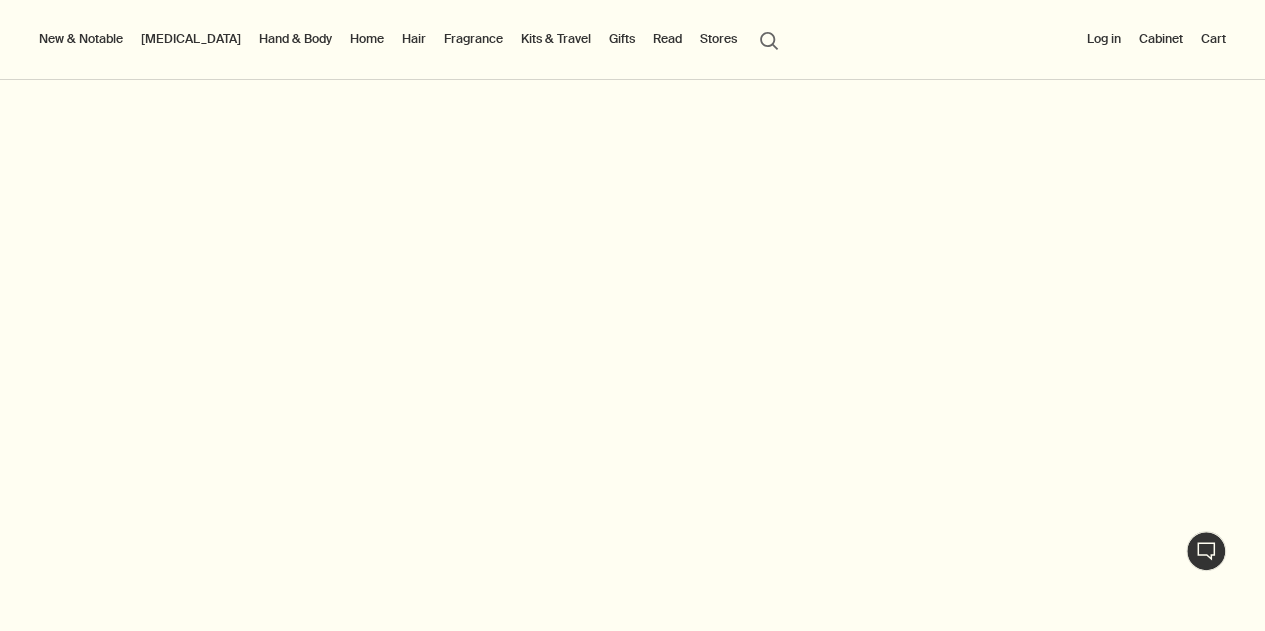 scroll, scrollTop: 4308, scrollLeft: 0, axis: vertical 